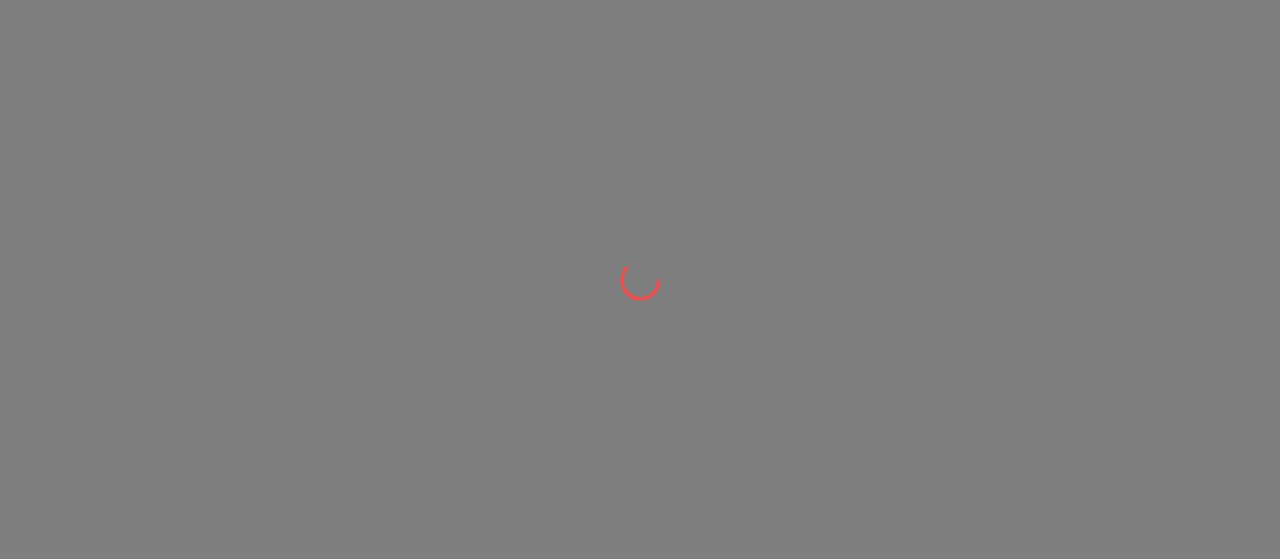 scroll, scrollTop: 0, scrollLeft: 0, axis: both 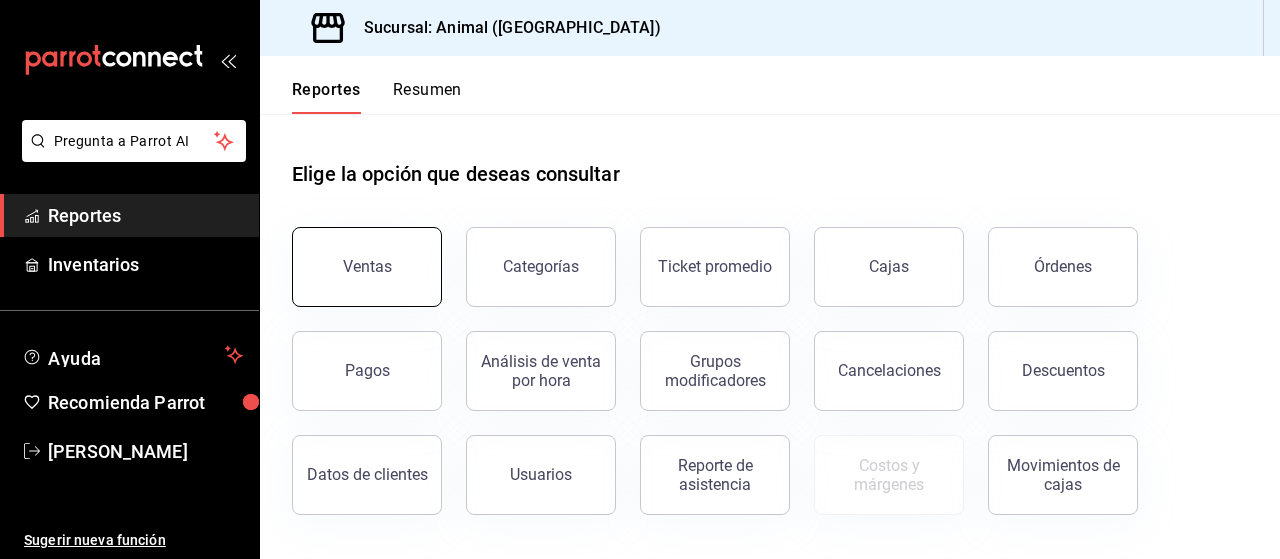 click on "Ventas" at bounding box center (367, 267) 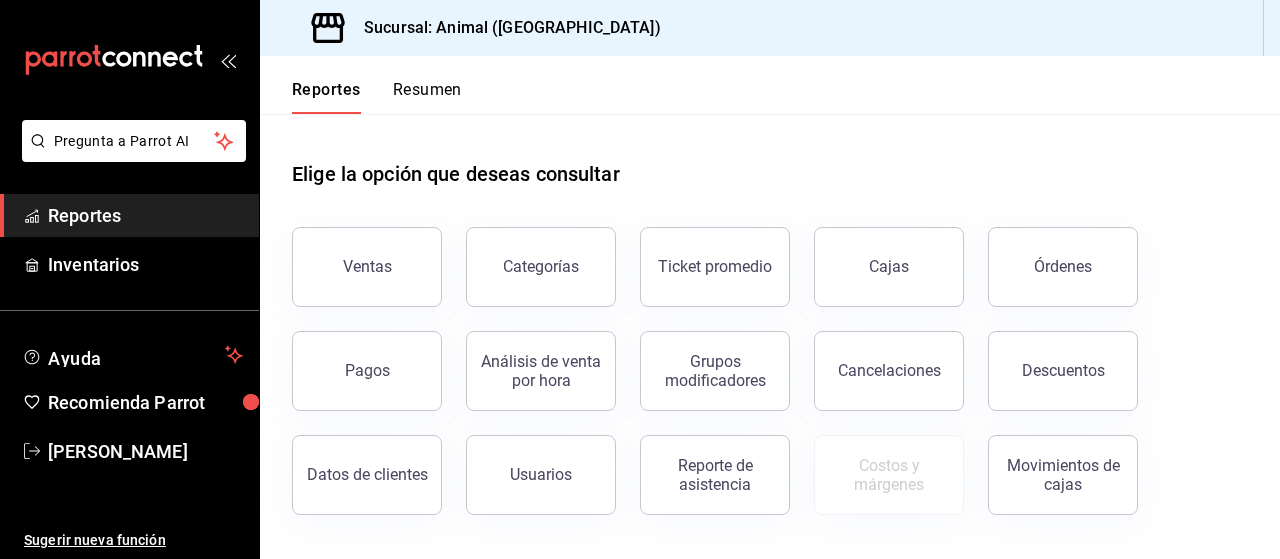 click on "Pregunta a Parrot AI Reportes   Inventarios   Ayuda Recomienda Parrot   [PERSON_NAME]   Sugerir nueva función   Sucursal: Animal ([GEOGRAPHIC_DATA]) Reportes Resumen Elige la opción que deseas consultar Ventas Categorías Ticket promedio Cajas Órdenes Pagos Análisis de venta por hora Grupos modificadores Cancelaciones Descuentos Datos de clientes Usuarios Reporte de asistencia Costos y márgenes Movimientos [PERSON_NAME] Pregunta a Parrot AI Reportes   Inventarios   Ayuda Recomienda Parrot   [PERSON_NAME]   Sugerir nueva función   GANA 1 MES GRATIS EN TU SUSCRIPCIÓN AQUÍ ¿Recuerdas cómo empezó tu restaurante?
[DATE] puedes ayudar a un colega a tener el mismo cambio que tú viviste.
Recomienda Parrot directamente desde tu Portal Administrador.
Es fácil y rápido.
🎁 Por cada restaurante que se una, ganas 1 mes gratis. Visitar centro de ayuda [PHONE_NUMBER] [EMAIL_ADDRESS][DOMAIN_NAME] Visitar centro de ayuda [PHONE_NUMBER] [EMAIL_ADDRESS][DOMAIN_NAME]" at bounding box center [640, 279] 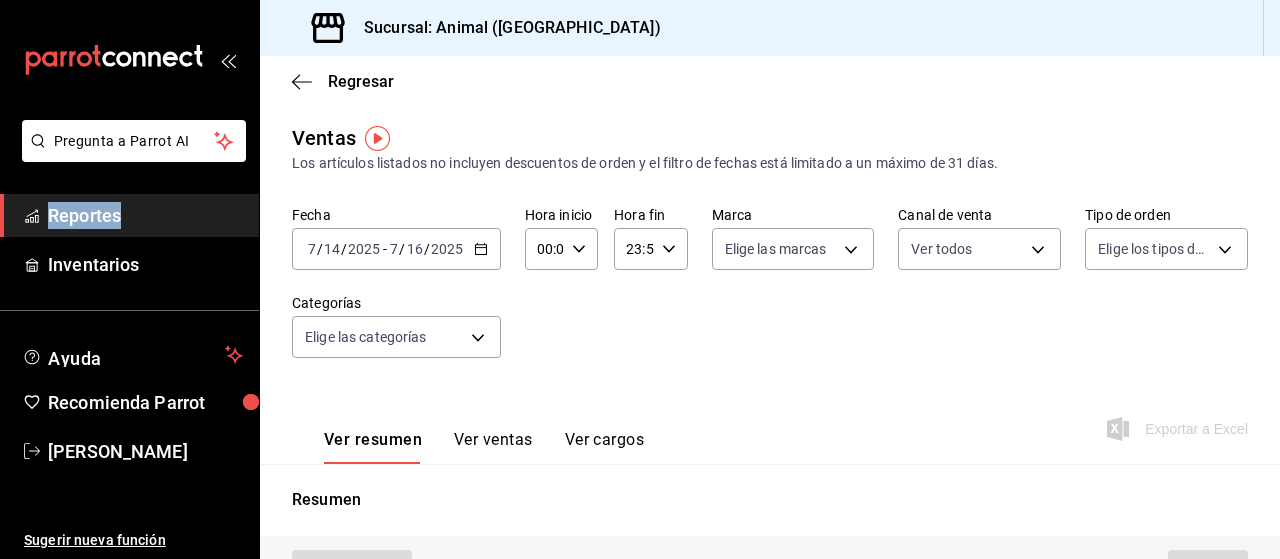 type on "PARROT,UBER_EATS,RAPPI,DIDI_FOOD,ONLINE" 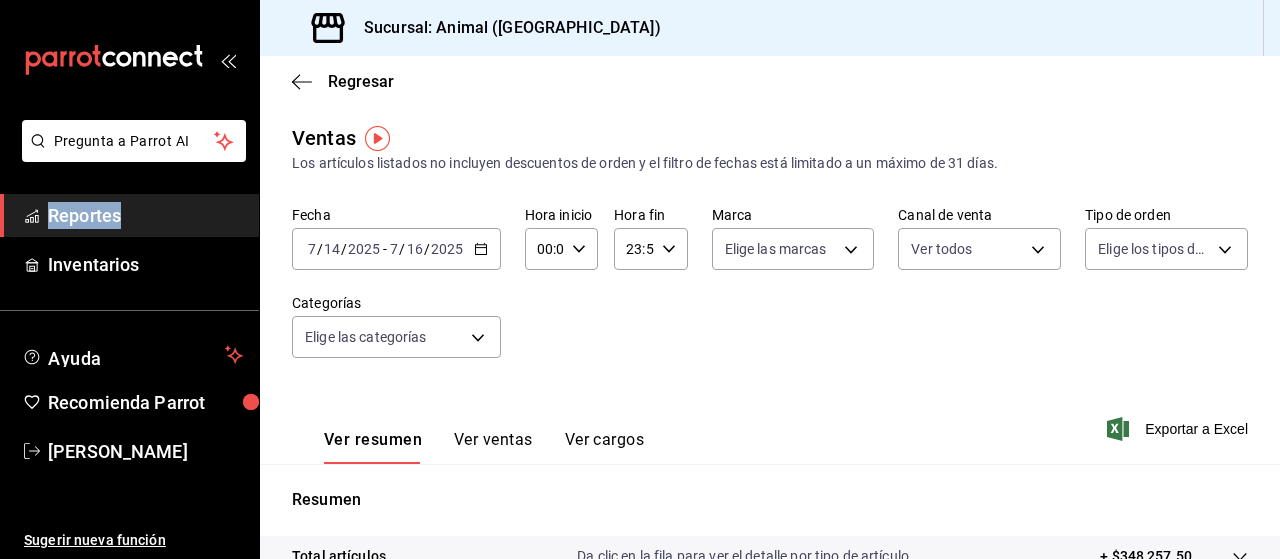 click 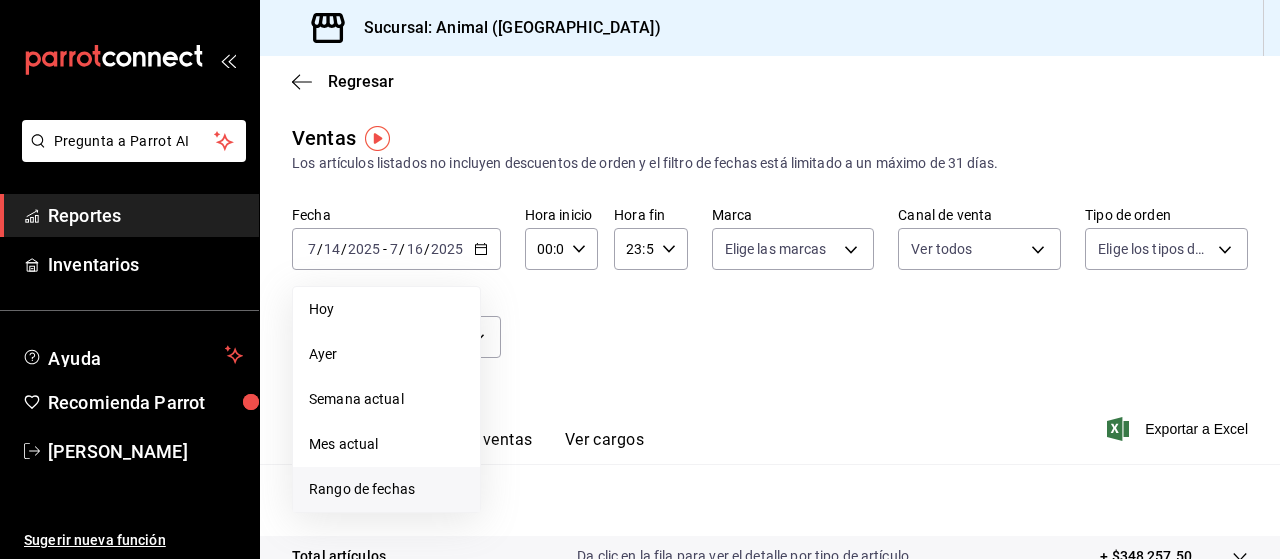 click on "Rango de fechas" at bounding box center [386, 489] 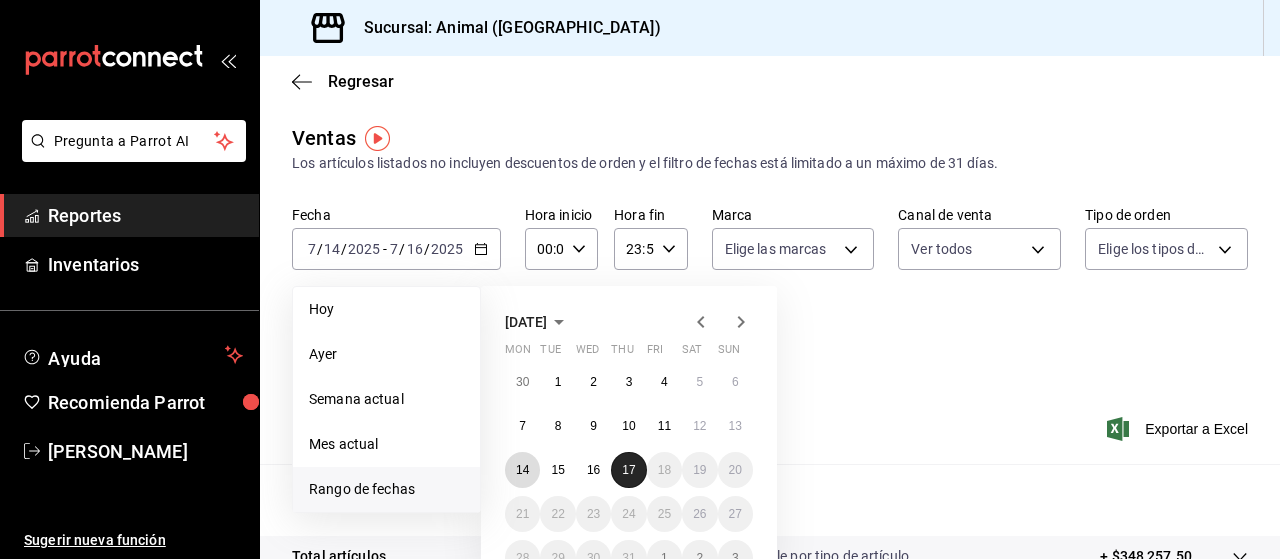 drag, startPoint x: 518, startPoint y: 479, endPoint x: 630, endPoint y: 480, distance: 112.00446 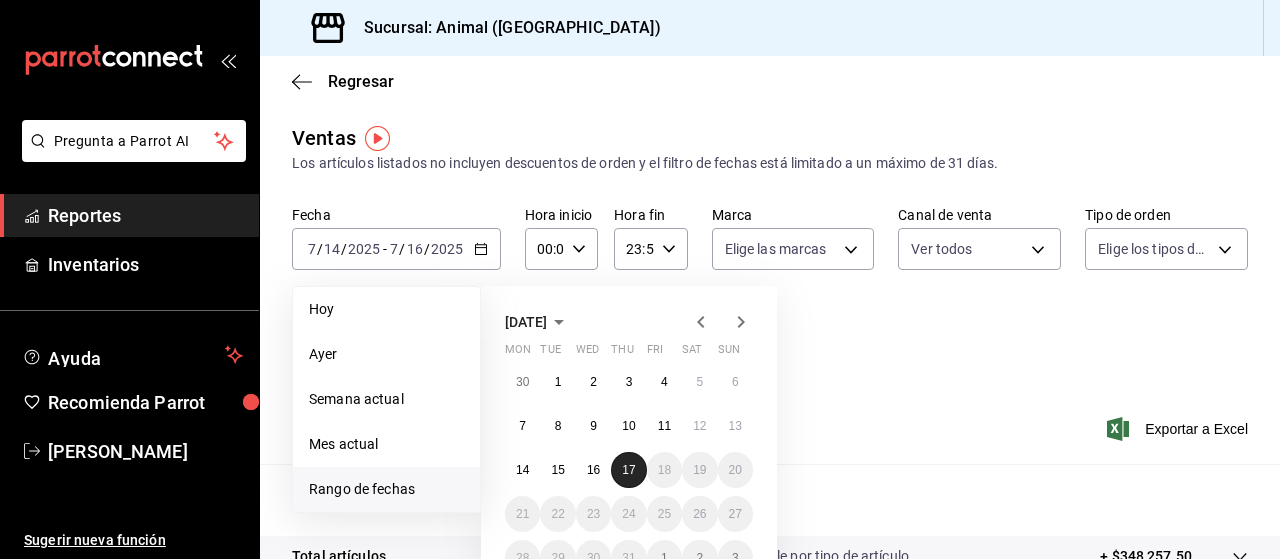 click on "17" at bounding box center (628, 470) 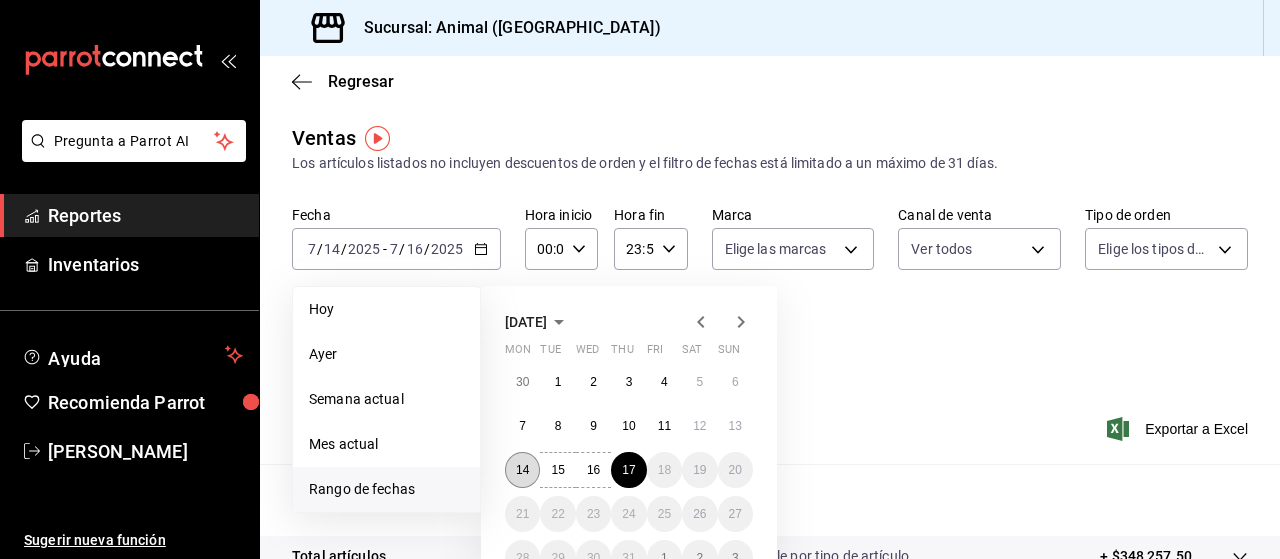 click on "14" at bounding box center (522, 470) 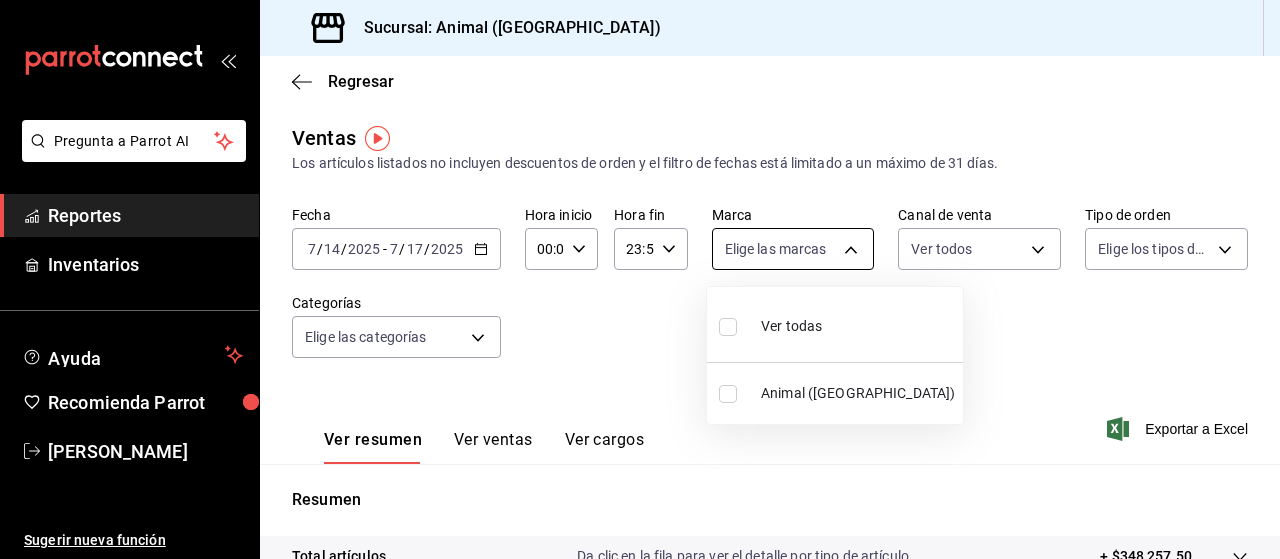 click on "Pregunta a Parrot AI Reportes   Inventarios   Ayuda Recomienda Parrot   [PERSON_NAME]   Sugerir nueva función   Sucursal: Animal ([GEOGRAPHIC_DATA]) Regresar Ventas Los artículos listados no incluyen descuentos de orden y el filtro de fechas está limitado a un máximo de 31 días. Fecha [DATE] [DATE] - [DATE] [DATE] Hora inicio 00:00 Hora inicio Hora fin 23:59 Hora fin Marca Elige las marcas Canal de venta Ver todos PARROT,UBER_EATS,RAPPI,DIDI_FOOD,ONLINE Tipo de orden Elige los tipos de orden Categorías Elige las categorías Ver resumen Ver ventas Ver cargos Exportar a Excel Resumen Total artículos Da clic en la fila para ver el detalle por tipo de artículo + $348,257.50 Cargos por servicio + $0.00 Venta bruta = $348,257.50 Descuentos totales - $3,943.70 Certificados de regalo - $10,391.00 Venta total = $333,922.80 Impuestos - $46,058.32 Venta neta = $287,864.48 Pregunta a Parrot AI Reportes   Inventarios   Ayuda Recomienda Parrot   [PERSON_NAME]   Sugerir nueva función   Ver video tutorial" at bounding box center [640, 279] 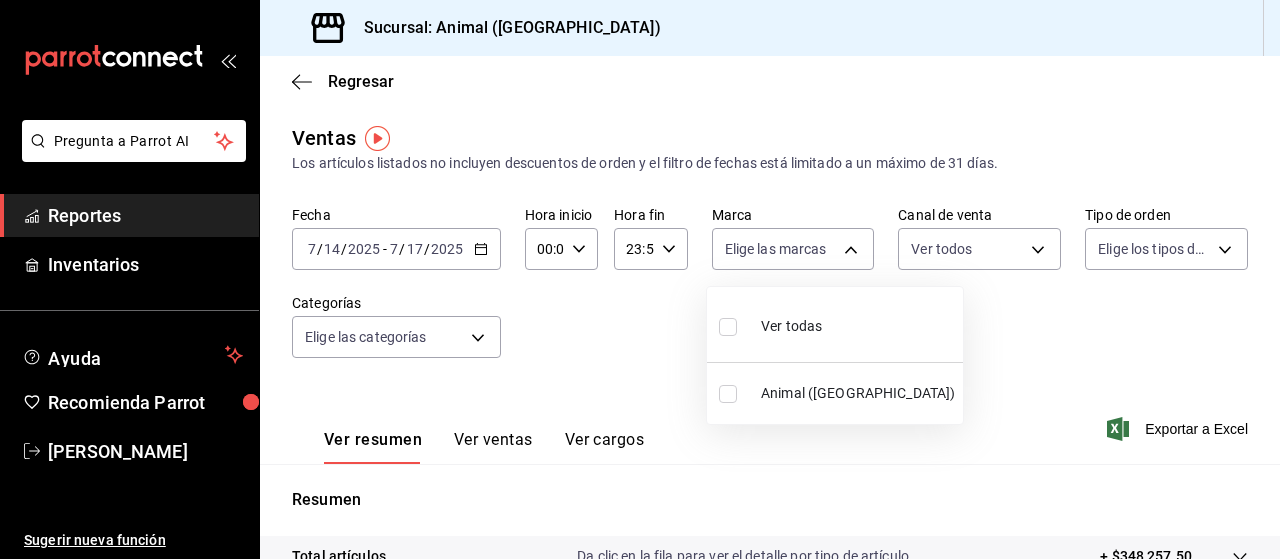 click at bounding box center (728, 327) 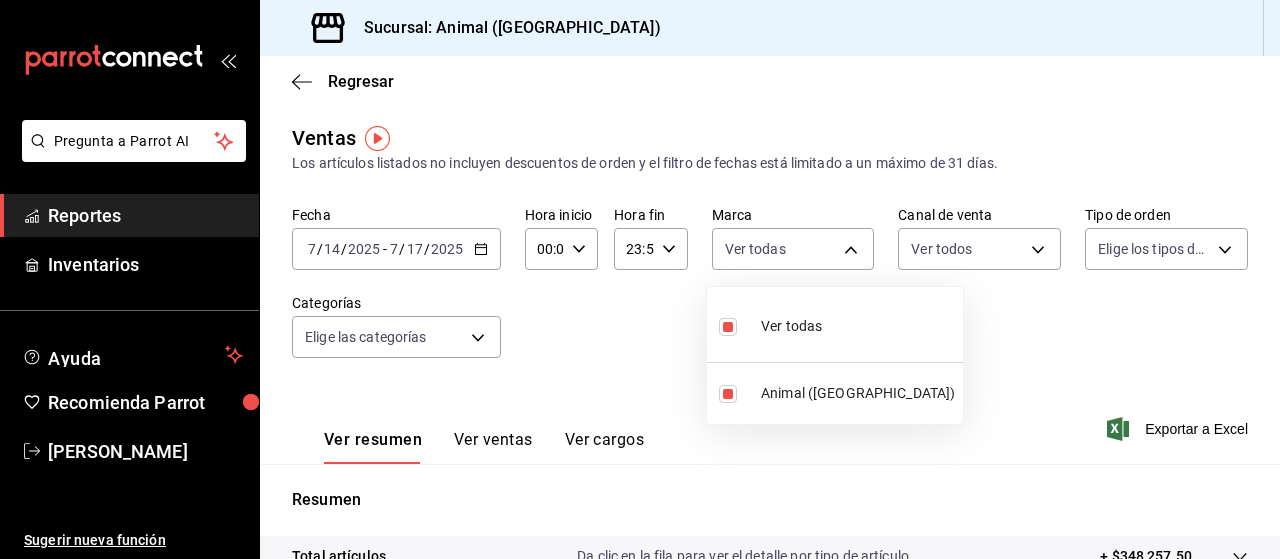 click at bounding box center [640, 279] 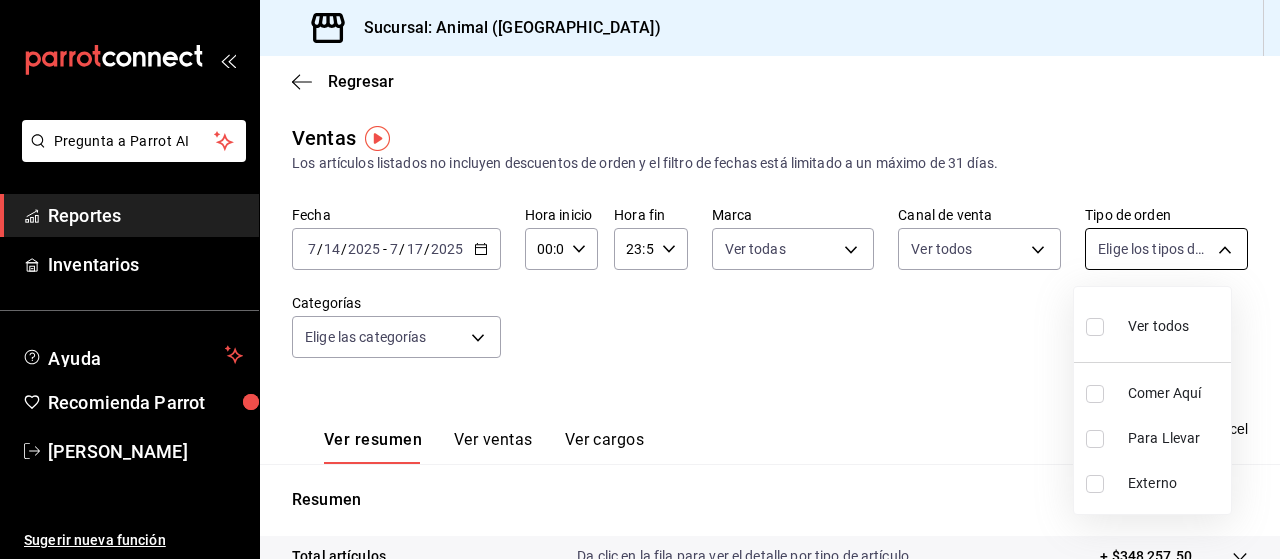 click on "Pregunta a Parrot AI Reportes   Inventarios   Ayuda Recomienda Parrot   [PERSON_NAME]   Sugerir nueva función   Sucursal: Animal ([GEOGRAPHIC_DATA]) Regresar Ventas Los artículos listados no incluyen descuentos de orden y el filtro de fechas está limitado a un máximo de 31 días. Fecha [DATE] [DATE] - [DATE] [DATE] Hora inicio 00:00 Hora inicio Hora fin 23:59 Hora fin Marca Ver todas 96838179-8fbb-4073-aae3-1789726318c8 Canal de venta Ver todos PARROT,UBER_EATS,RAPPI,DIDI_FOOD,ONLINE Tipo de orden Elige los tipos de orden Categorías Elige las categorías Ver resumen Ver ventas Ver cargos Exportar a Excel Resumen Total artículos Da clic en la fila para ver el detalle por tipo de artículo + $348,257.50 Cargos por servicio + $0.00 Venta bruta = $348,257.50 Descuentos totales - $3,943.70 Certificados de regalo - $10,391.00 Venta total = $333,922.80 Impuestos - $46,058.32 Venta neta = $287,864.48 Pregunta a Parrot AI Reportes   Inventarios   Ayuda Recomienda Parrot   [PERSON_NAME]     Ir a video" at bounding box center (640, 279) 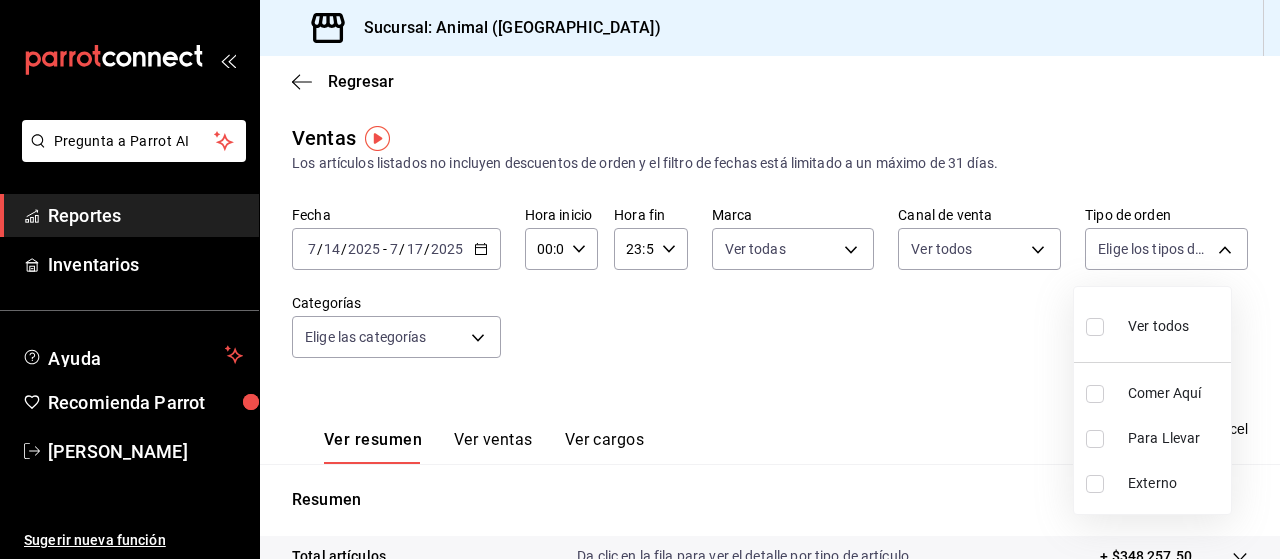 click at bounding box center [1095, 327] 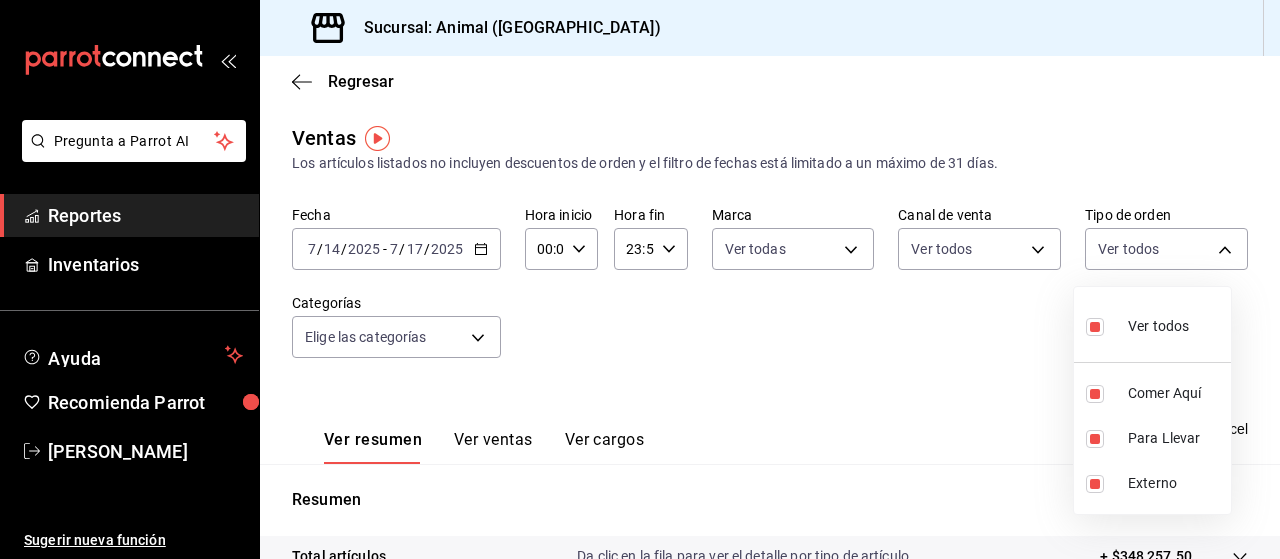 click at bounding box center [640, 279] 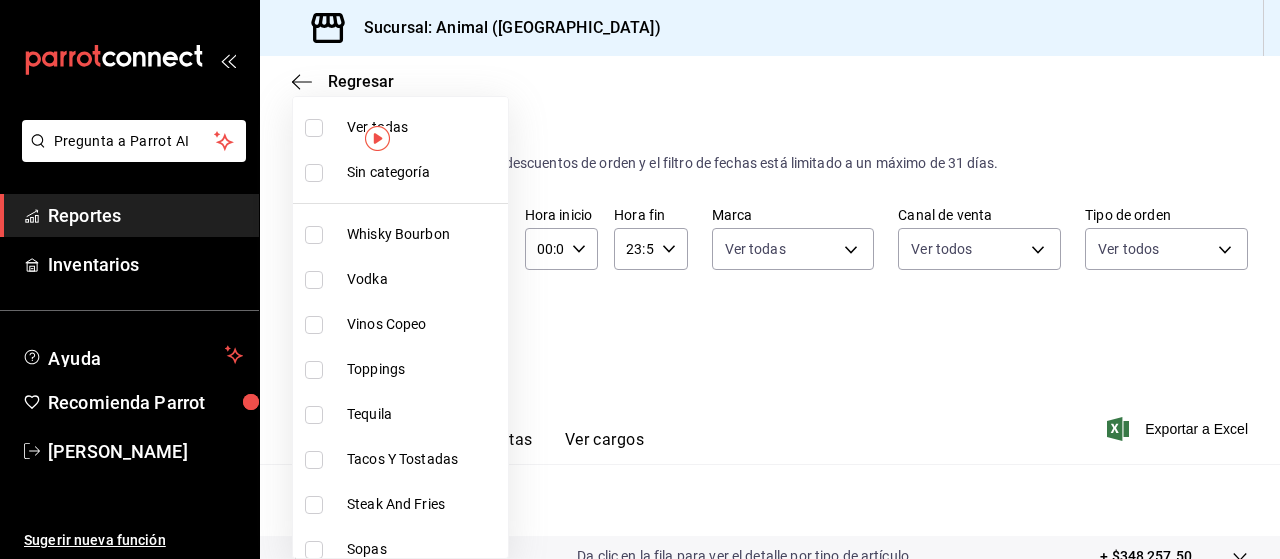 click on "Pregunta a Parrot AI Reportes   Inventarios   Ayuda Recomienda Parrot   [PERSON_NAME]   Sugerir nueva función   Sucursal: Animal ([GEOGRAPHIC_DATA]) Regresar Ventas Los artículos listados no incluyen descuentos de orden y el filtro de fechas está limitado a un máximo de 31 días. Fecha [DATE] [DATE] - [DATE] [DATE] Hora inicio 00:00 Hora inicio Hora fin 23:59 Hora fin Marca Ver todas 96838179-8fbb-4073-aae3-1789726318c8 Canal de venta Ver todos PARROT,UBER_EATS,RAPPI,DIDI_FOOD,ONLINE Tipo de orden Ver todos 89cc3392-1a89-49ed-91c4-e66ea58282e1,025cf6ae-25b7-4698-bb98-3d77af74a196,EXTERNAL Categorías Elige las categorías Ver resumen Ver ventas Ver cargos Exportar a Excel Resumen Total artículos Da clic en la fila para ver el detalle por tipo de artículo + $348,257.50 Cargos por servicio + $0.00 Venta bruta = $348,257.50 Descuentos totales - $3,943.70 Certificados de regalo - $10,391.00 Venta total = $333,922.80 Impuestos - $46,058.32 Venta neta = $287,864.48 Pregunta a Parrot AI Reportes" at bounding box center (640, 279) 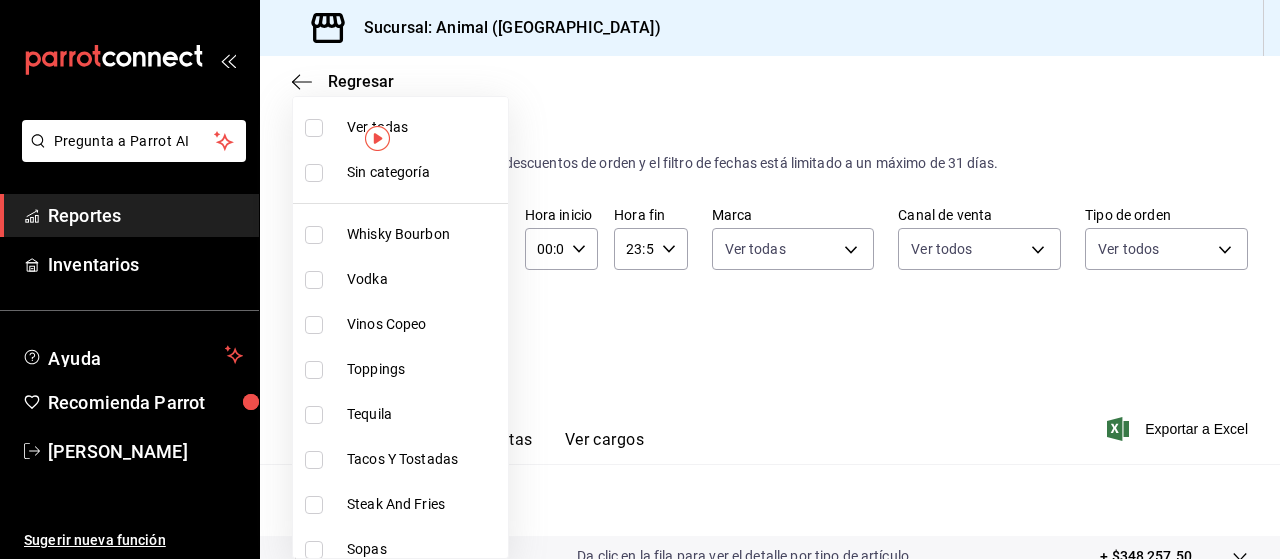 click at bounding box center [314, 128] 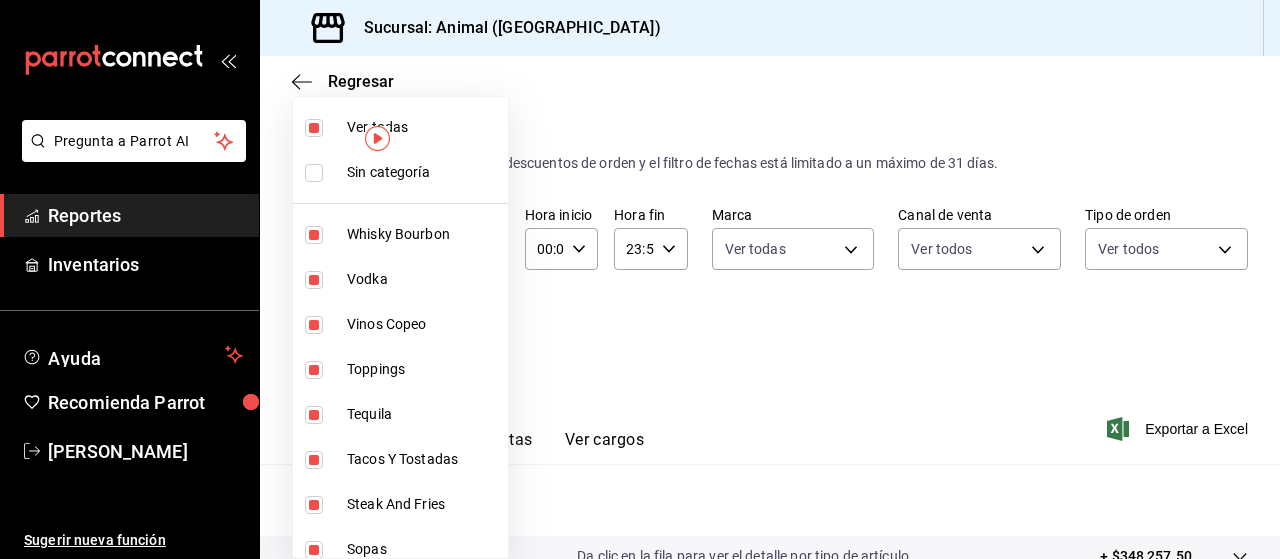 click at bounding box center [640, 279] 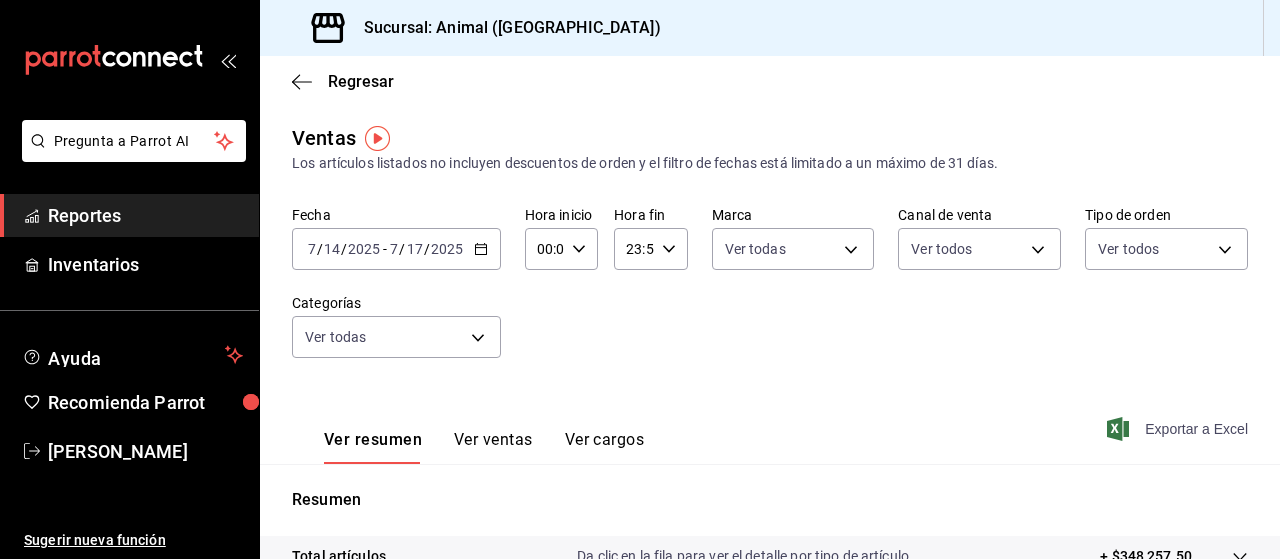 click on "Exportar a Excel" at bounding box center (1179, 429) 